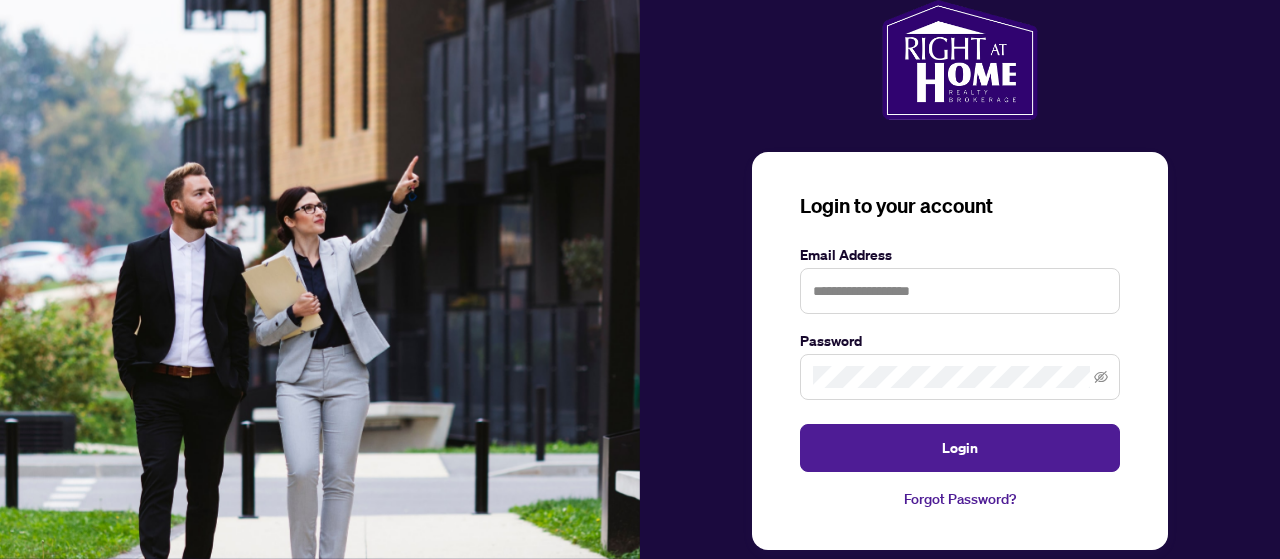 scroll, scrollTop: 0, scrollLeft: 0, axis: both 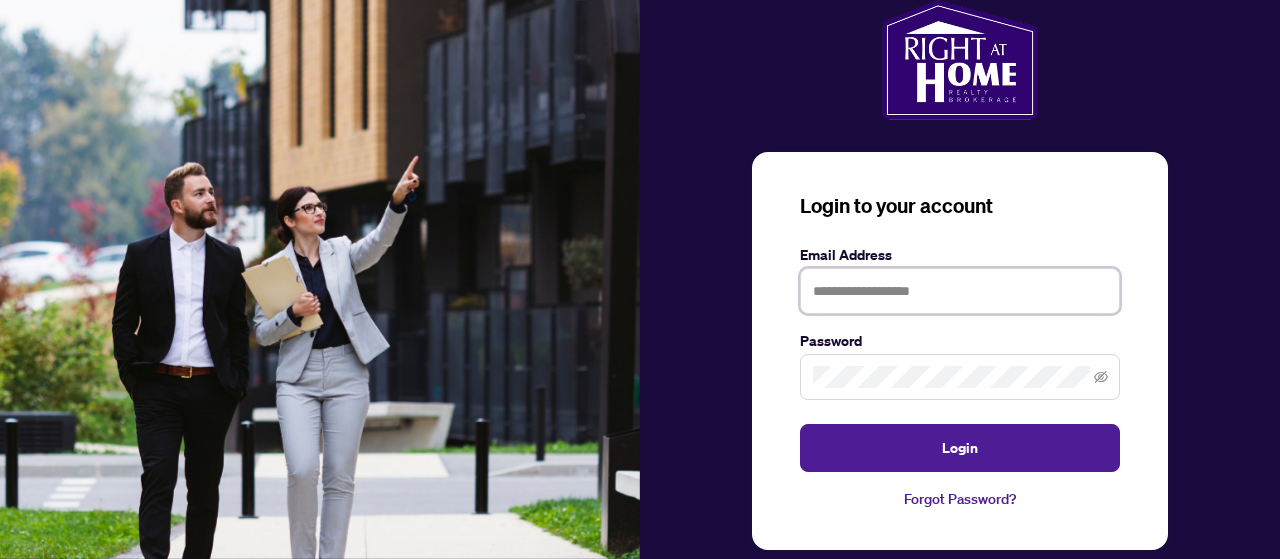 click at bounding box center [960, 291] 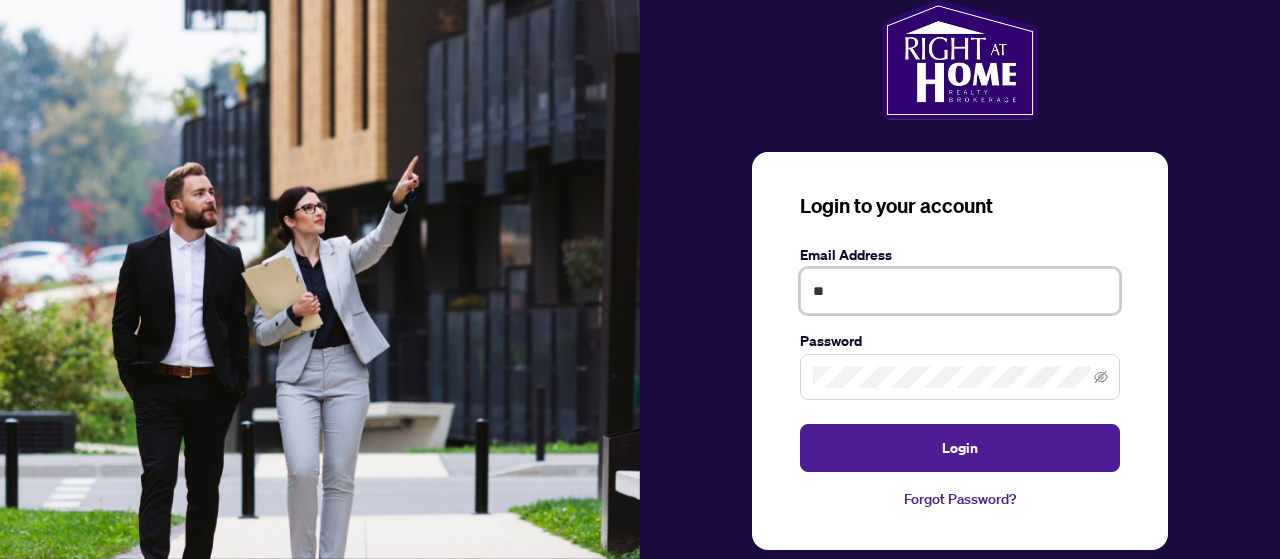 type on "*" 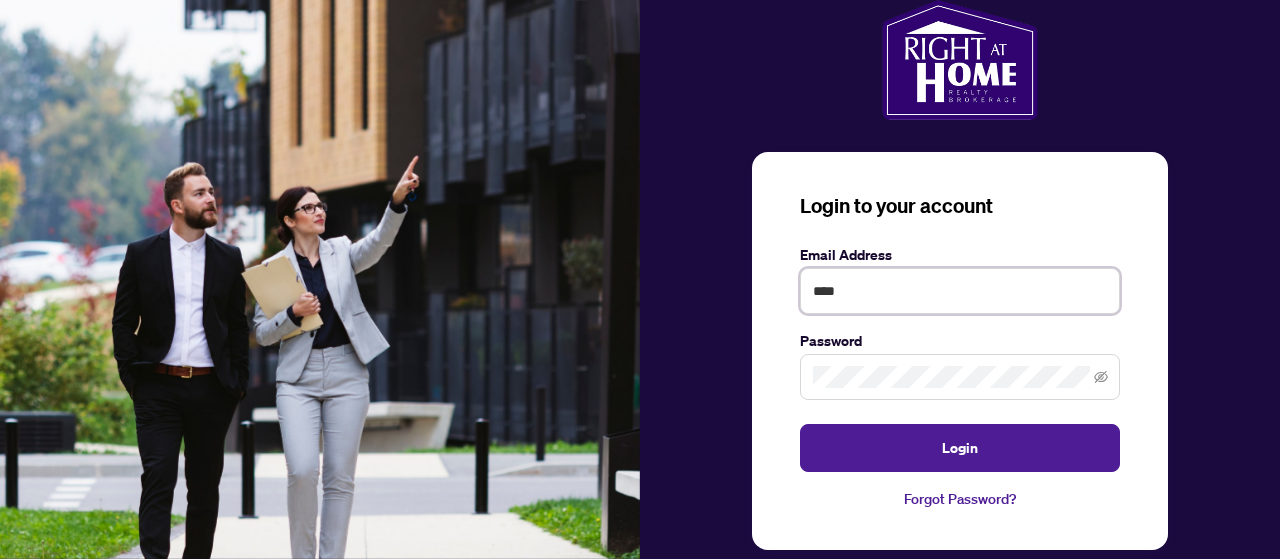 type on "****" 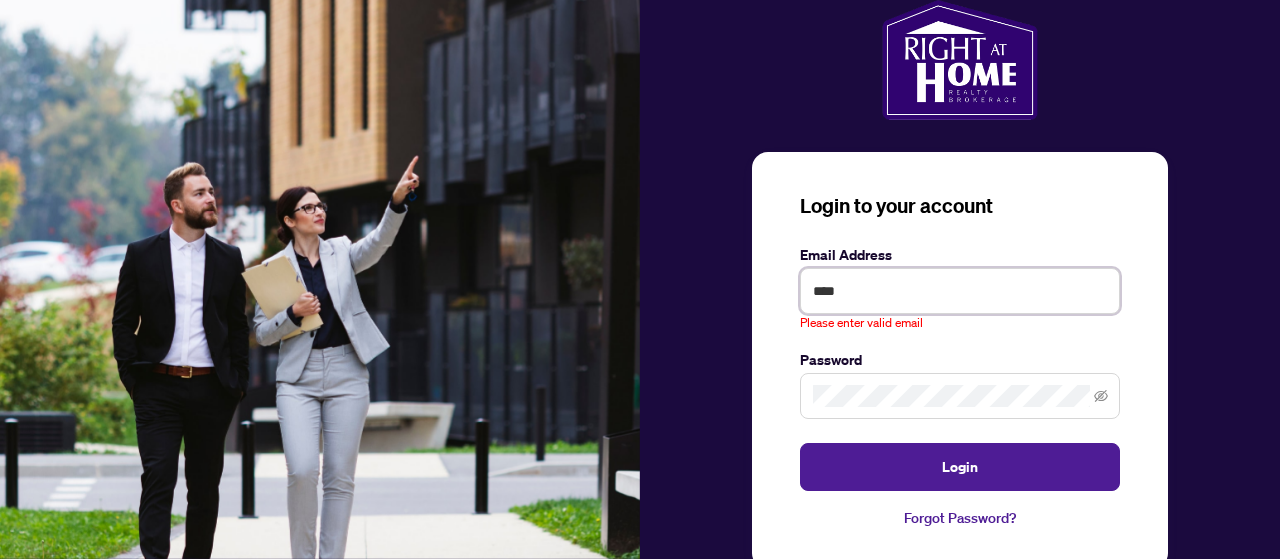 click on "****" at bounding box center [960, 291] 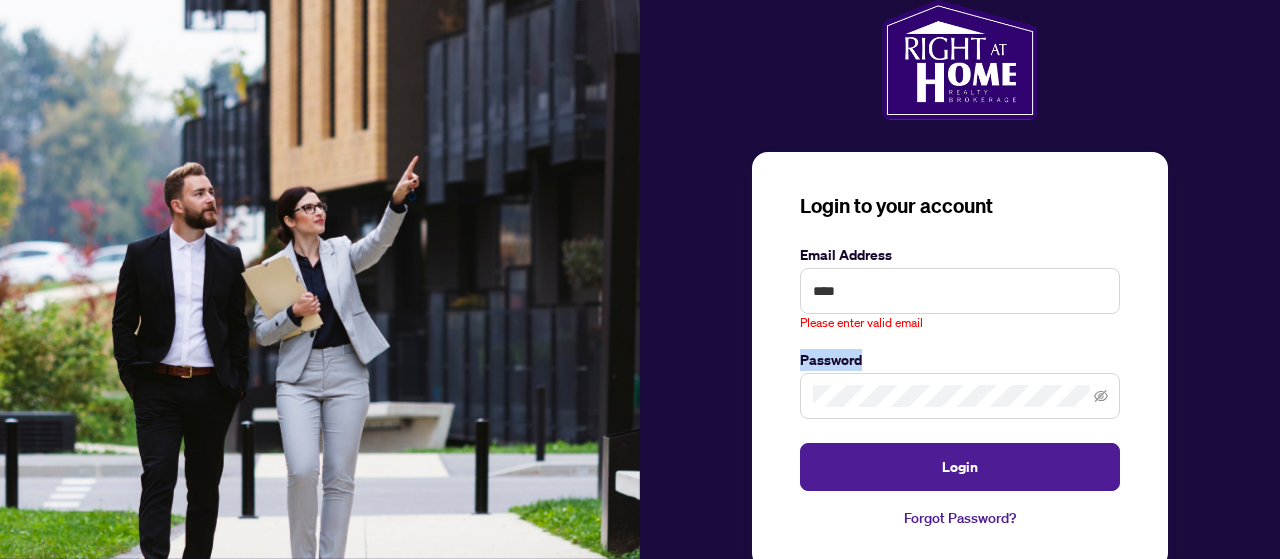 click on "Password" at bounding box center [960, 360] 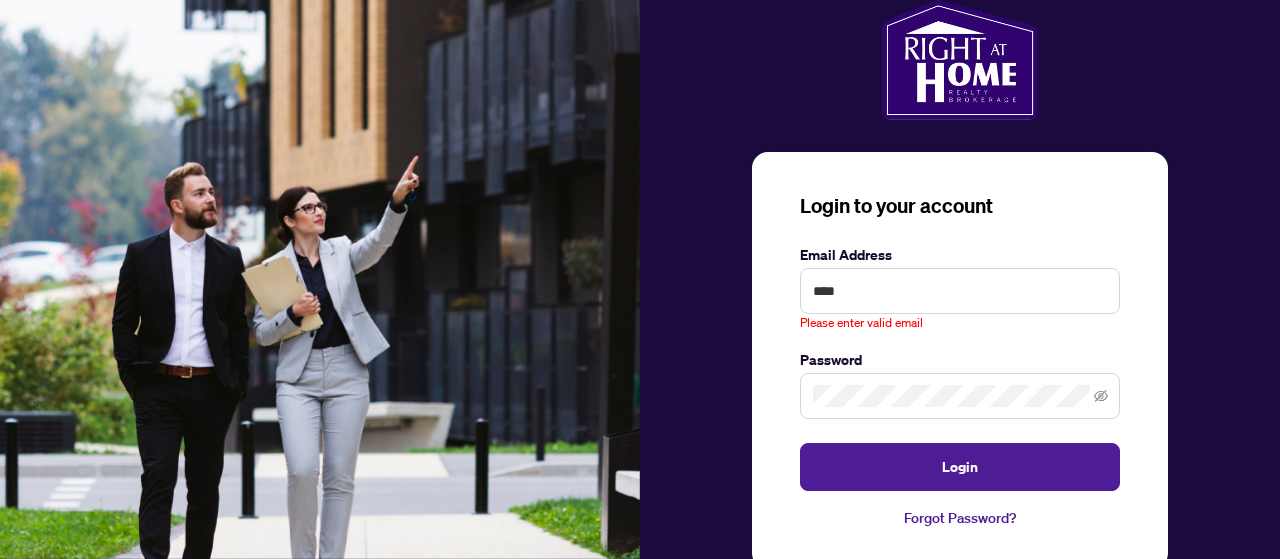 click on "Password" at bounding box center [960, 360] 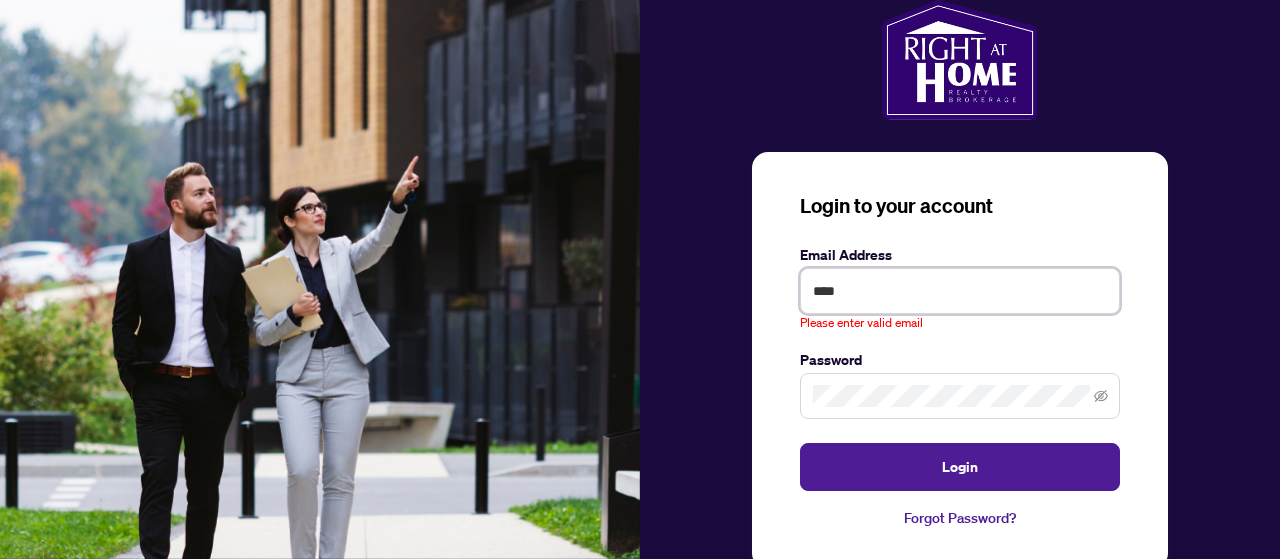 click on "****" at bounding box center (960, 291) 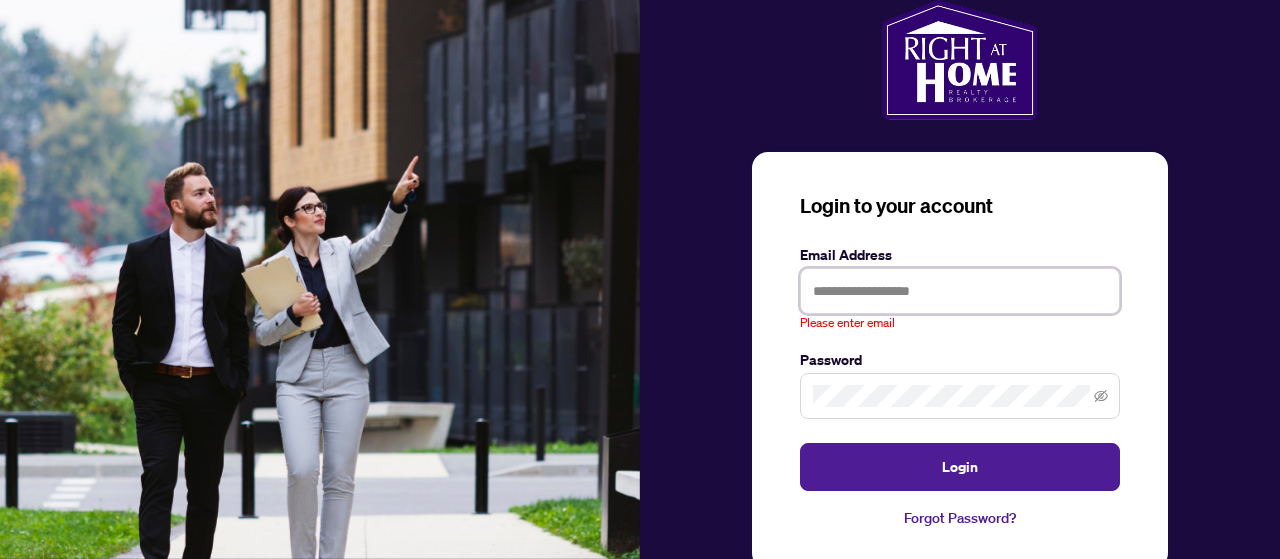 paste on "**********" 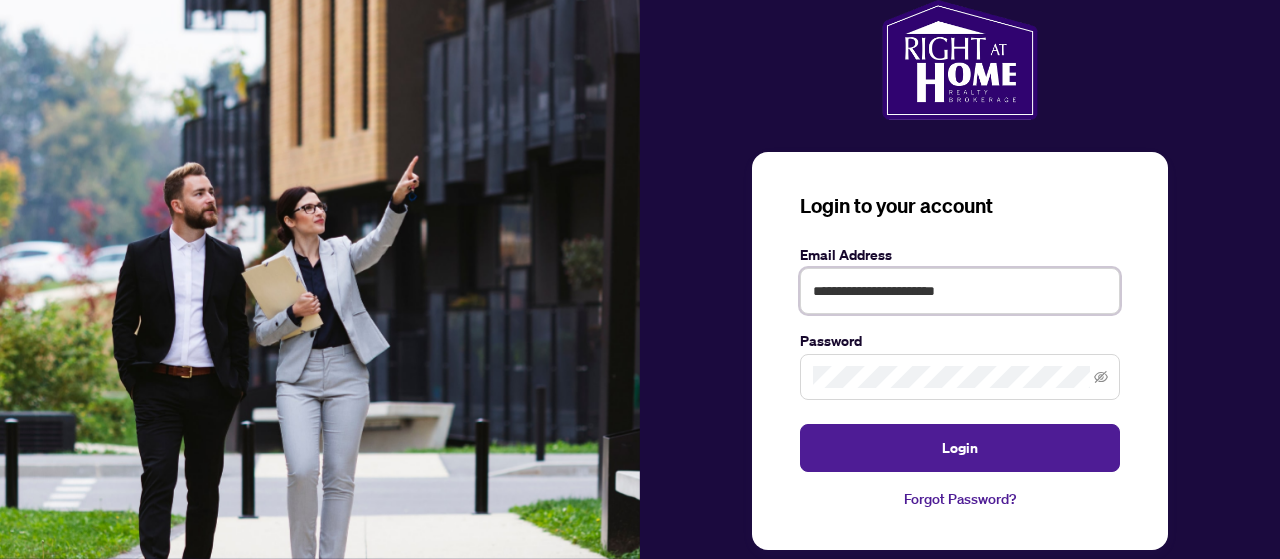 type on "**********" 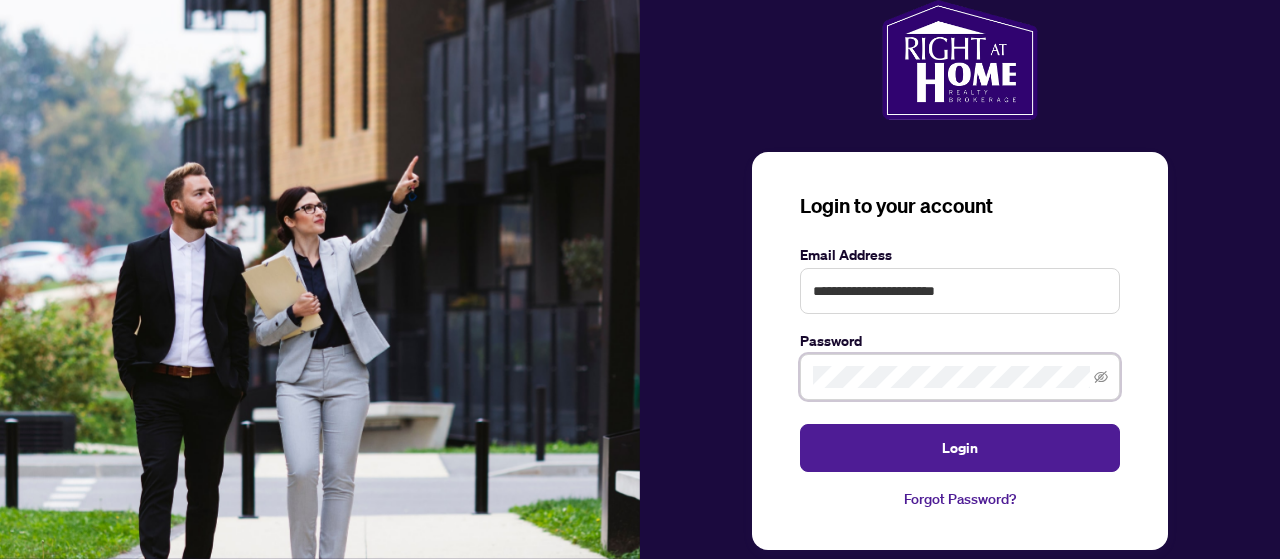 click on "Login" at bounding box center (960, 448) 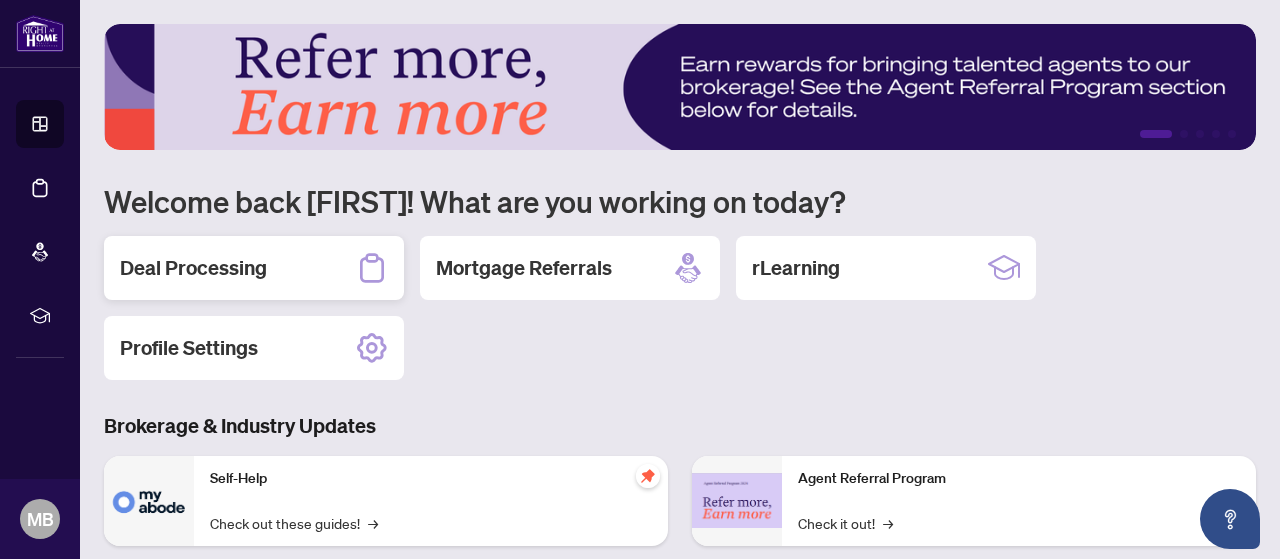 click on "Deal Processing" at bounding box center [254, 268] 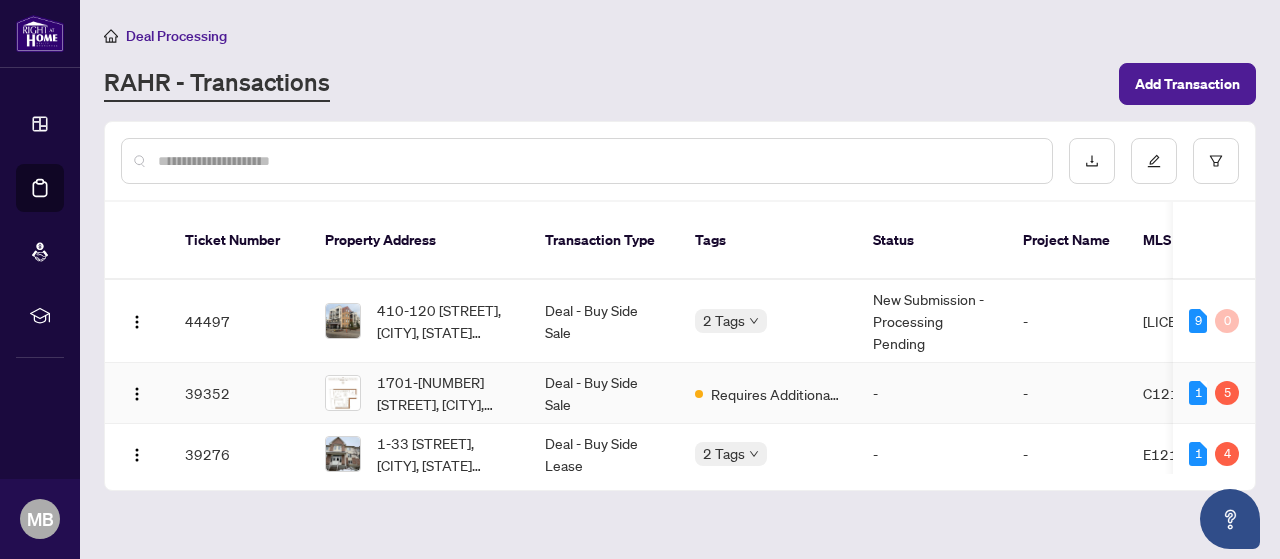 click on "1701-[NUMBER] [STREET], [CITY], [STATE] [POSTAL CODE], Canada" at bounding box center [419, 393] 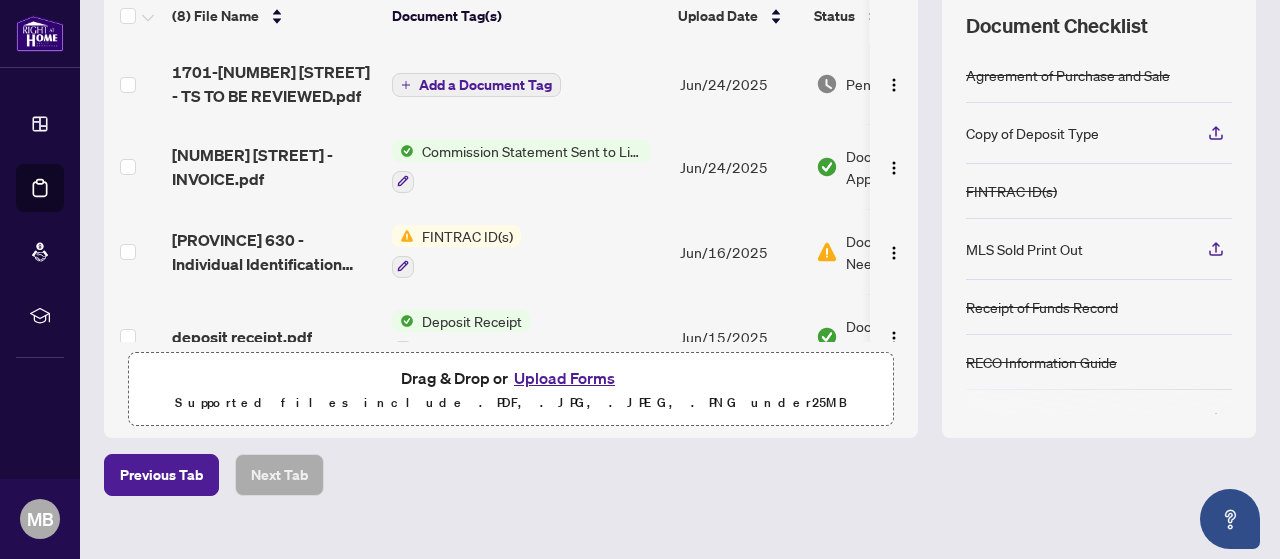 scroll, scrollTop: 0, scrollLeft: 0, axis: both 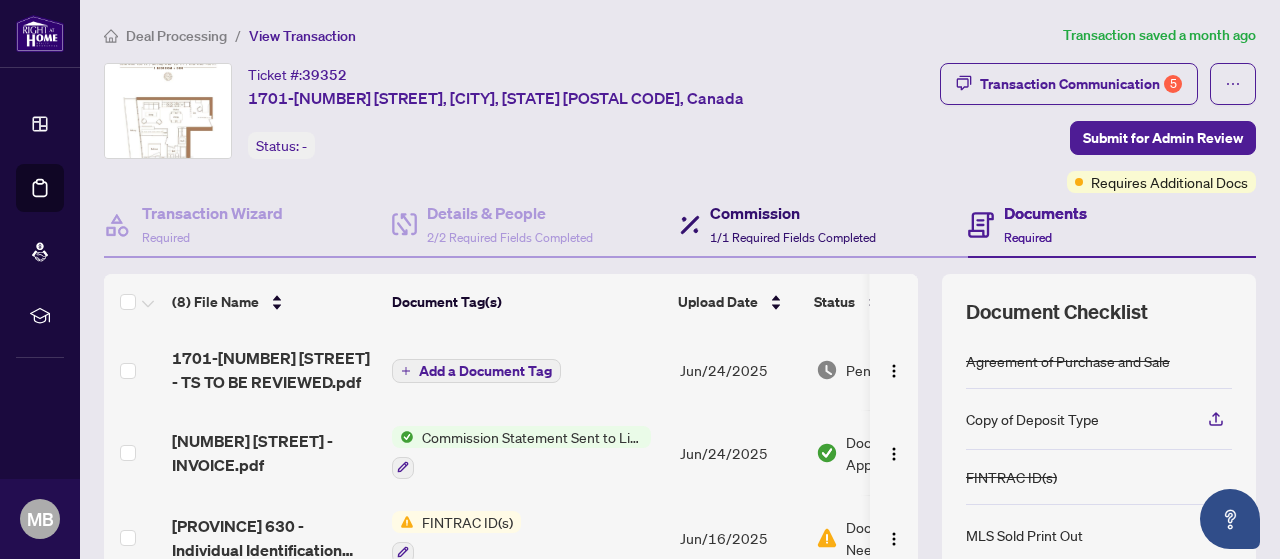 click on "Commission" at bounding box center (793, 213) 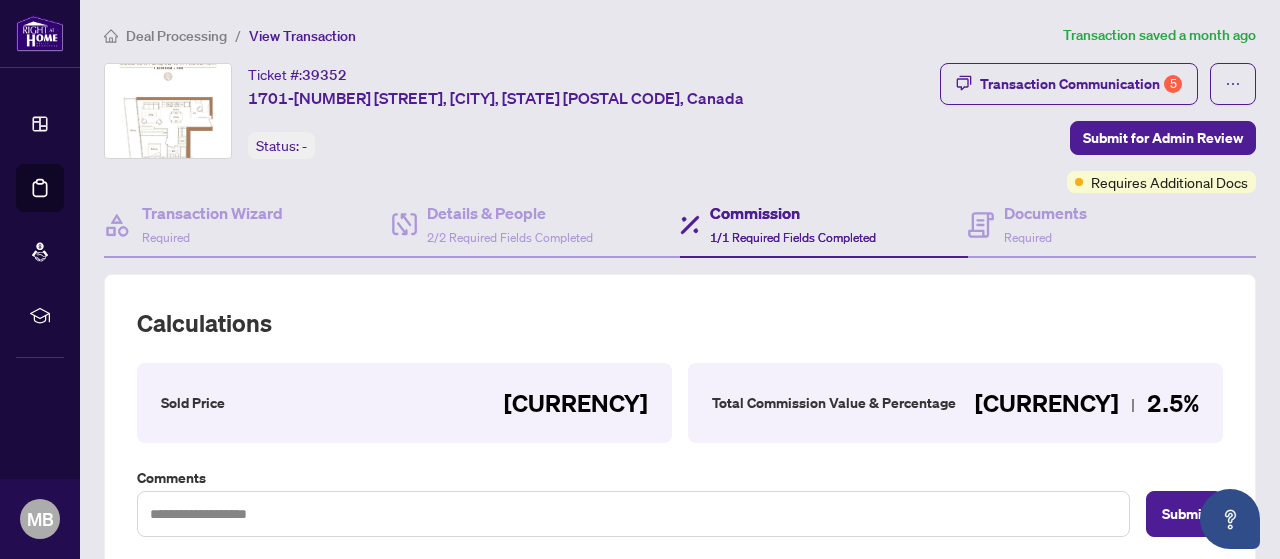 type on "**********" 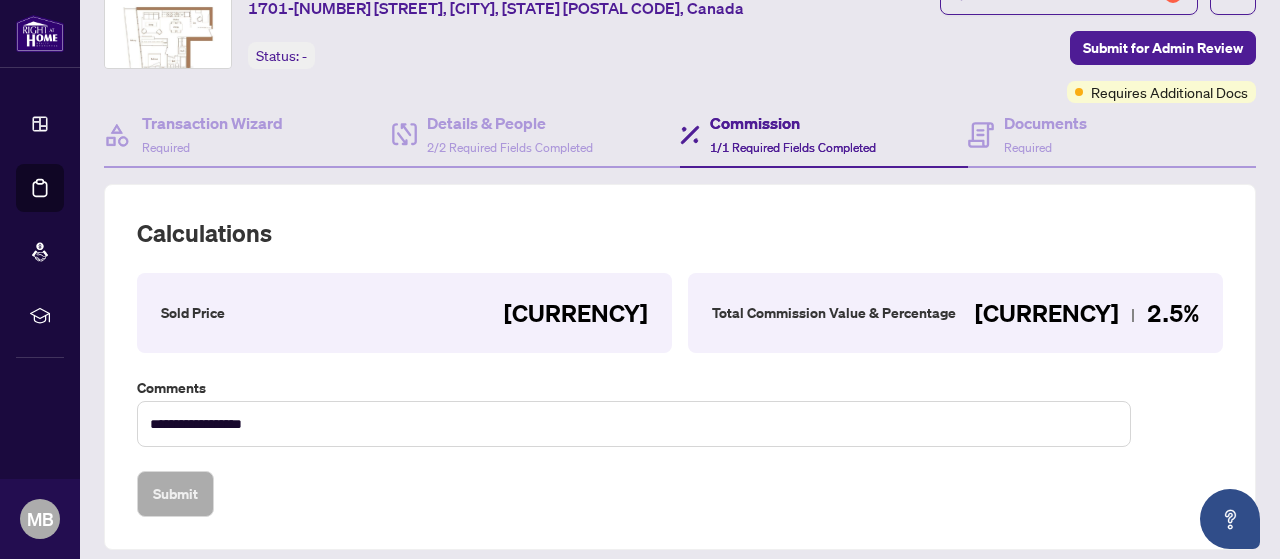 scroll, scrollTop: 32, scrollLeft: 0, axis: vertical 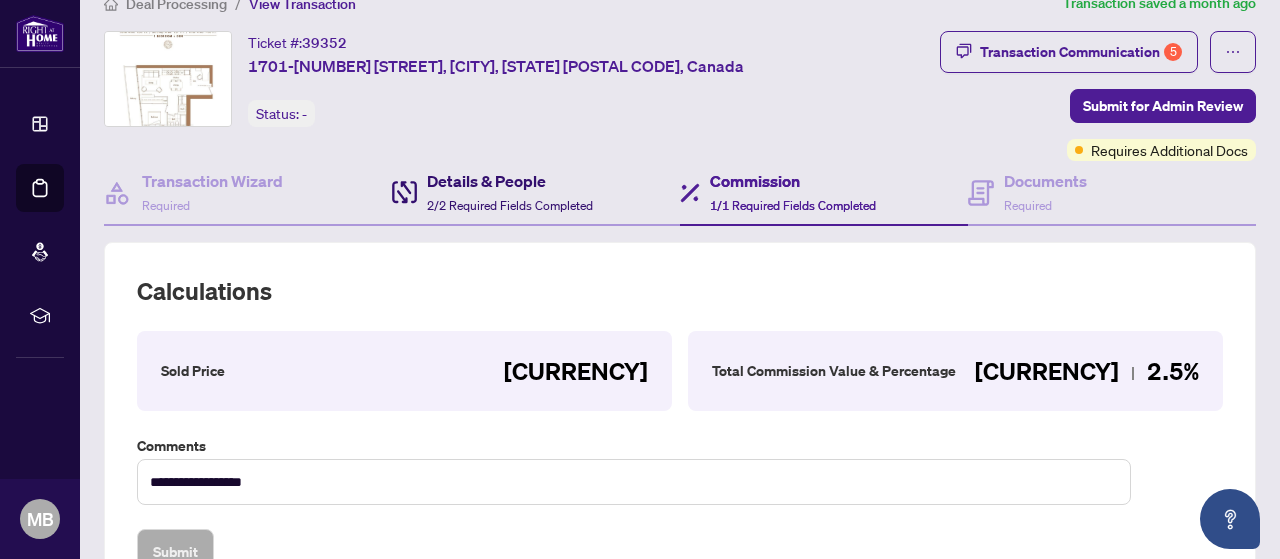 click on "2/2 Required Fields Completed" at bounding box center (510, 205) 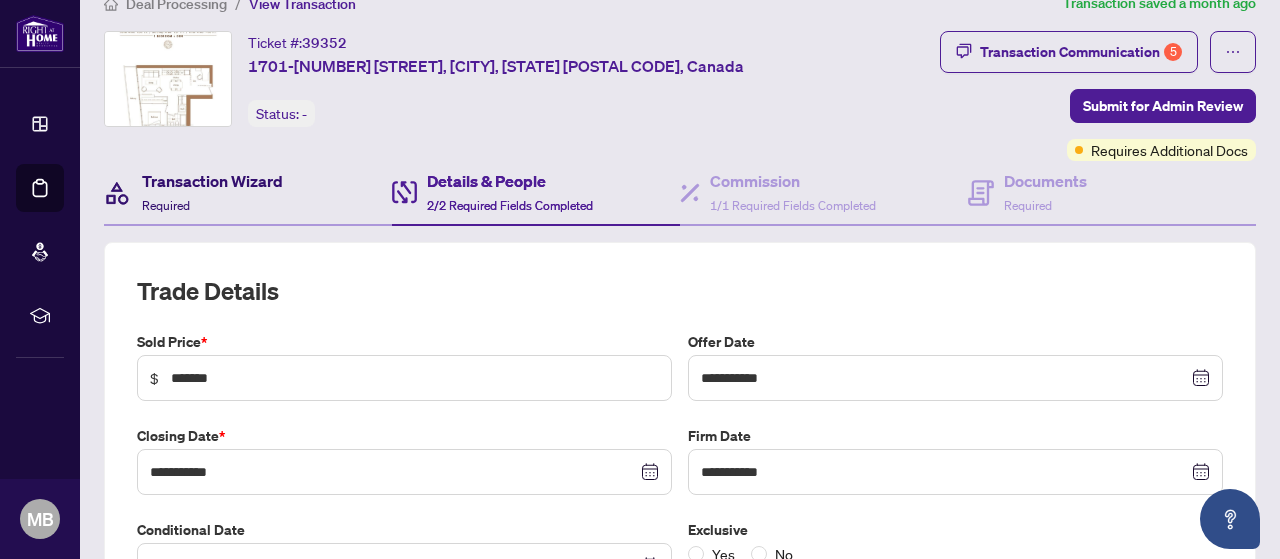 click on "Transaction Wizard" at bounding box center [212, 181] 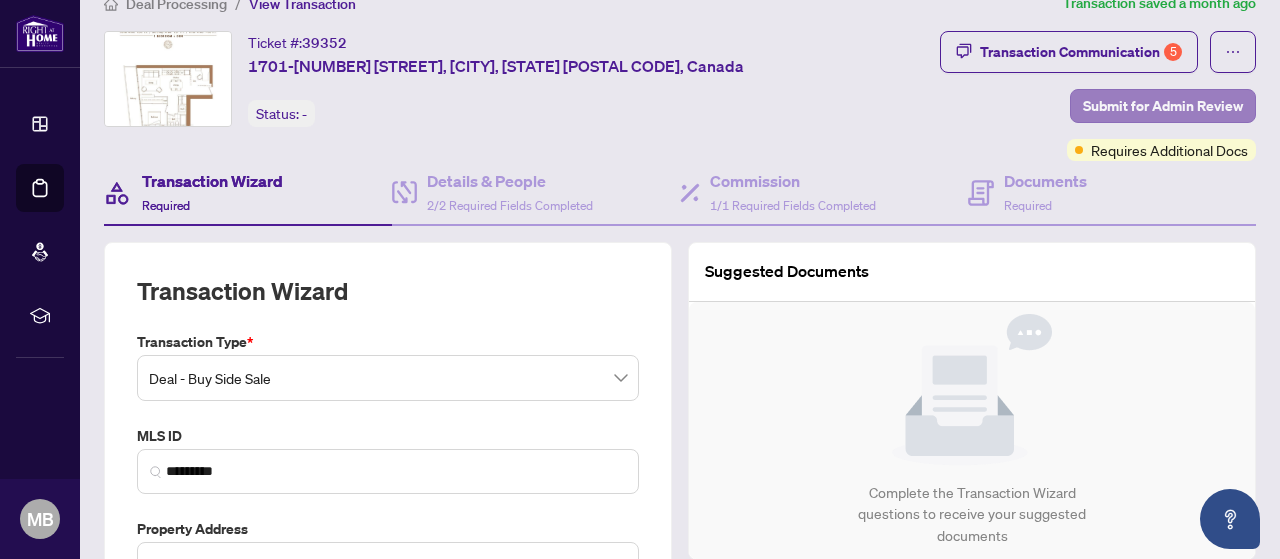 type on "**********" 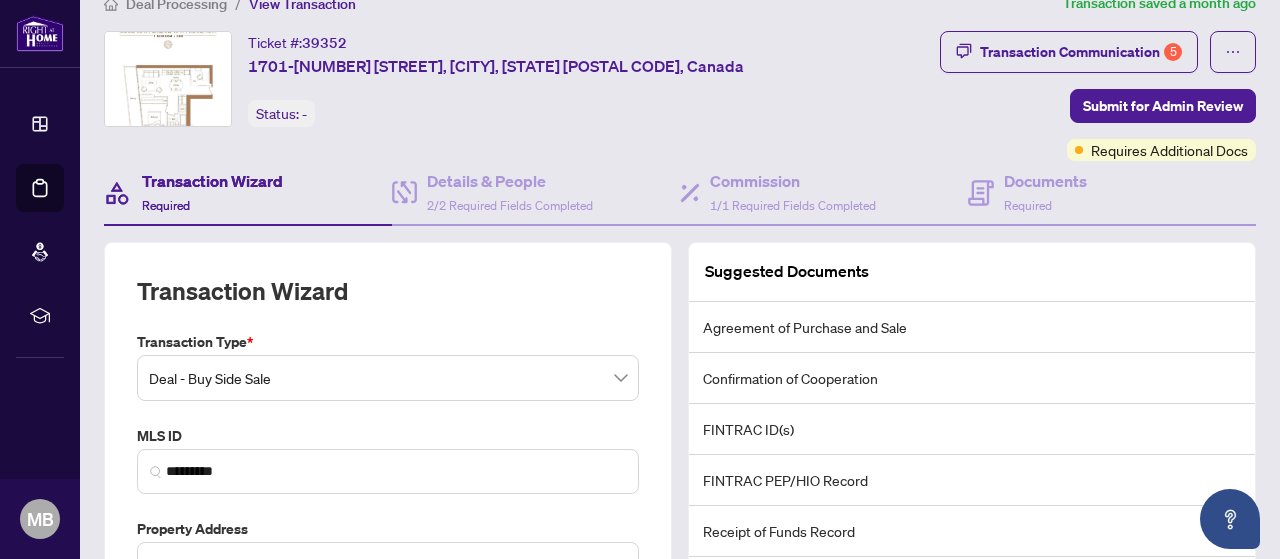scroll, scrollTop: 32, scrollLeft: 0, axis: vertical 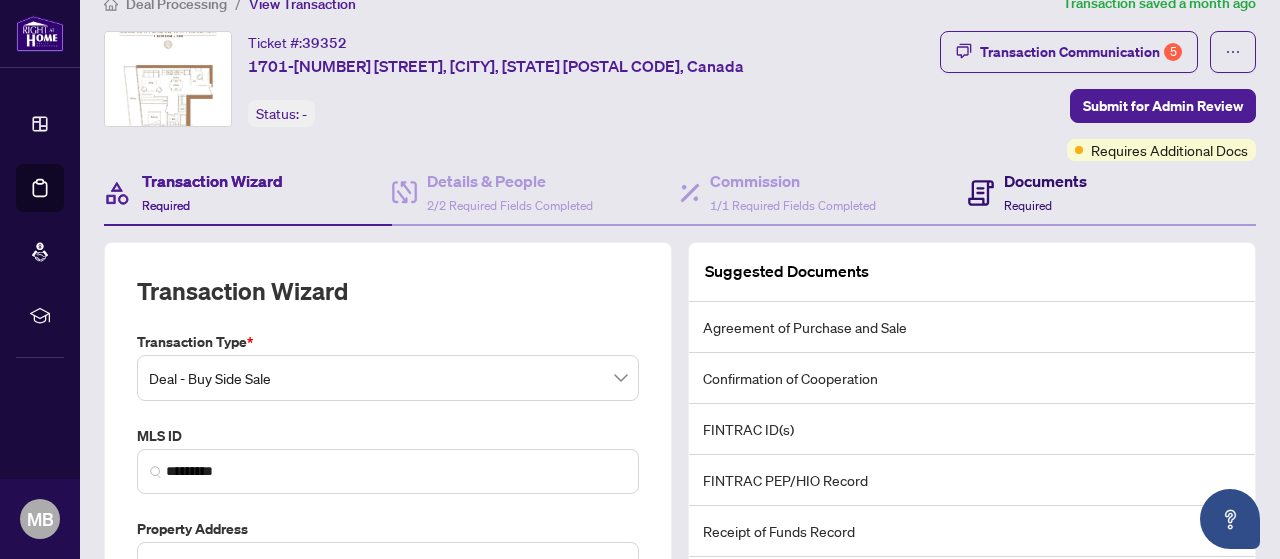 click on "Documents" at bounding box center (1045, 181) 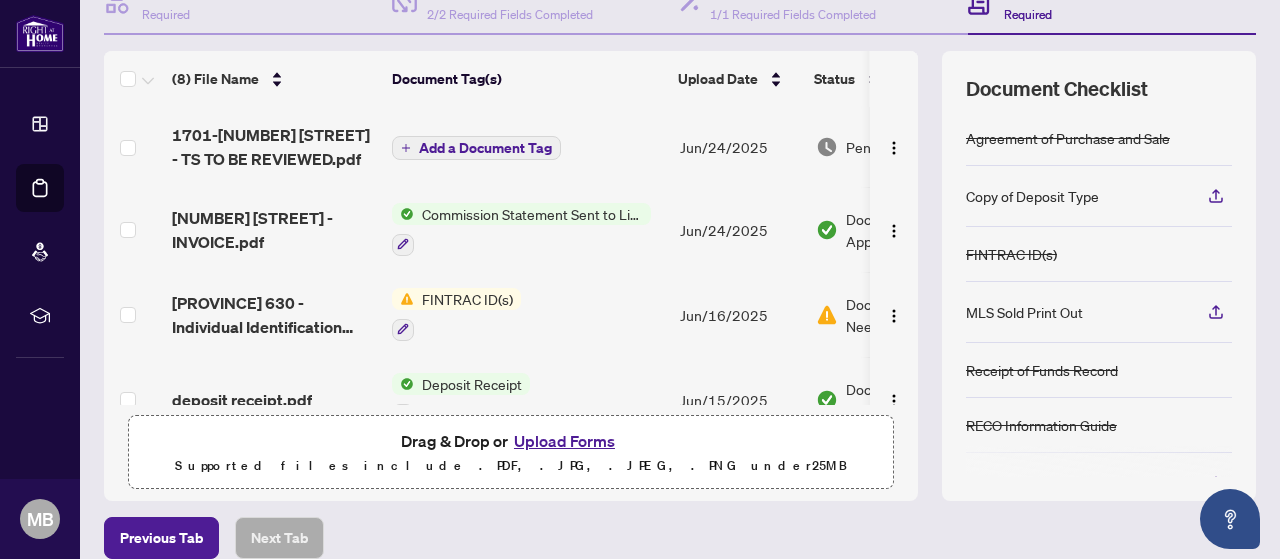 scroll, scrollTop: 246, scrollLeft: 0, axis: vertical 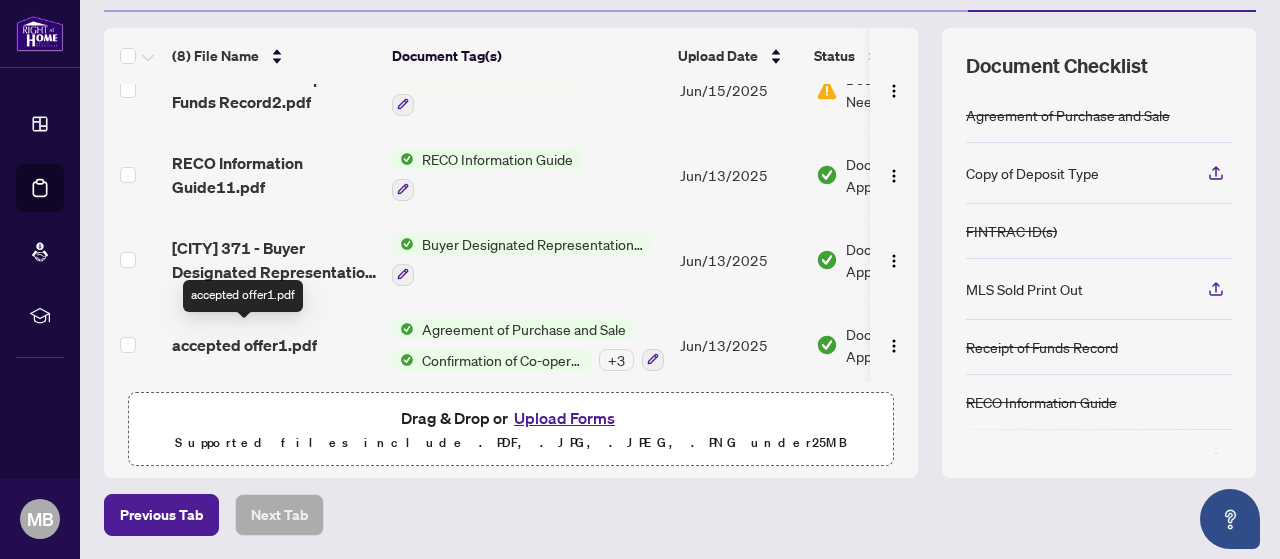 click on "accepted offer1.pdf" at bounding box center (244, 345) 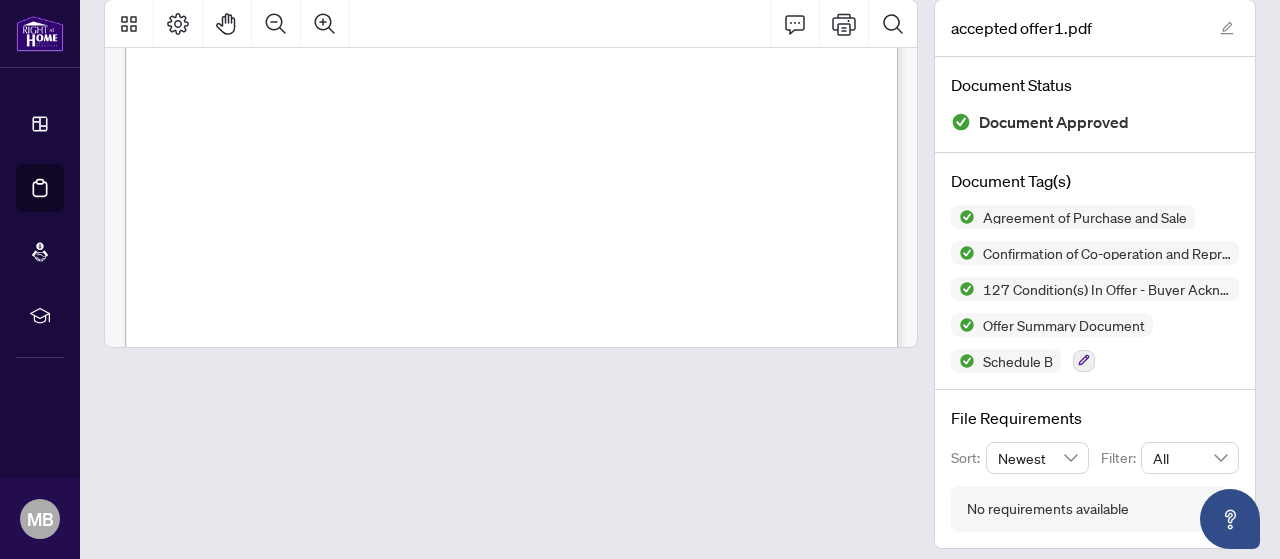 scroll, scrollTop: 3948, scrollLeft: 0, axis: vertical 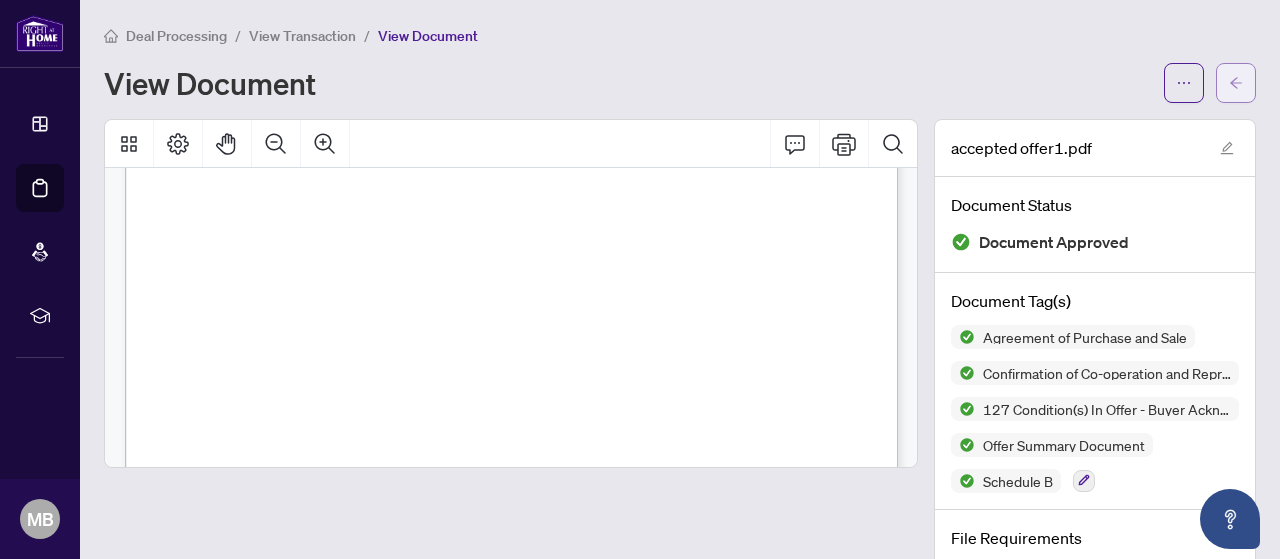 click at bounding box center (1236, 83) 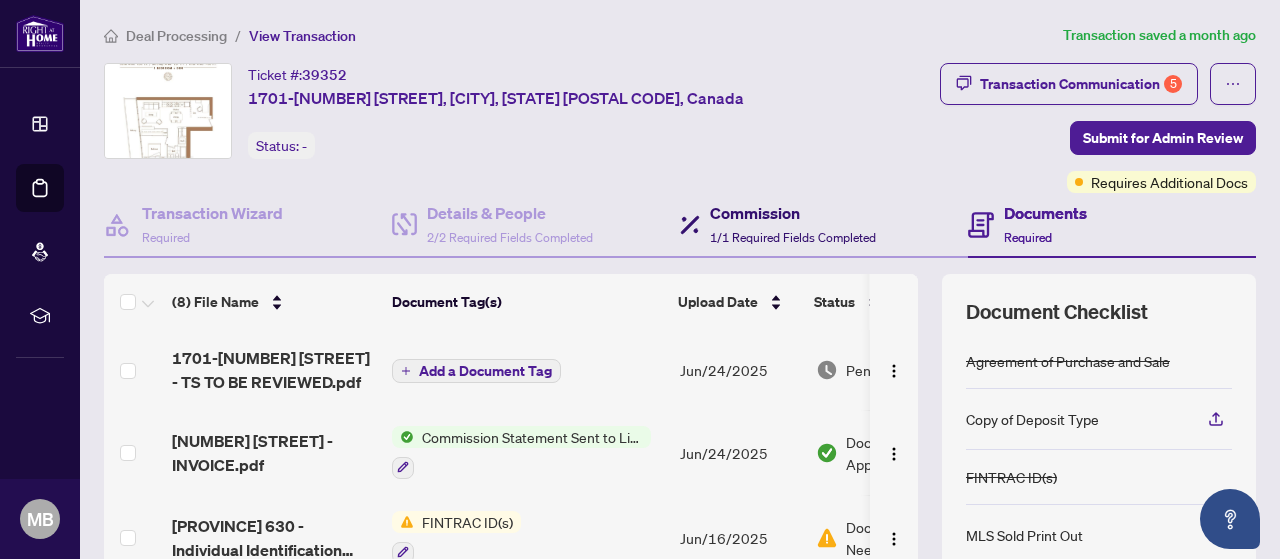 click on "Commission" at bounding box center [793, 213] 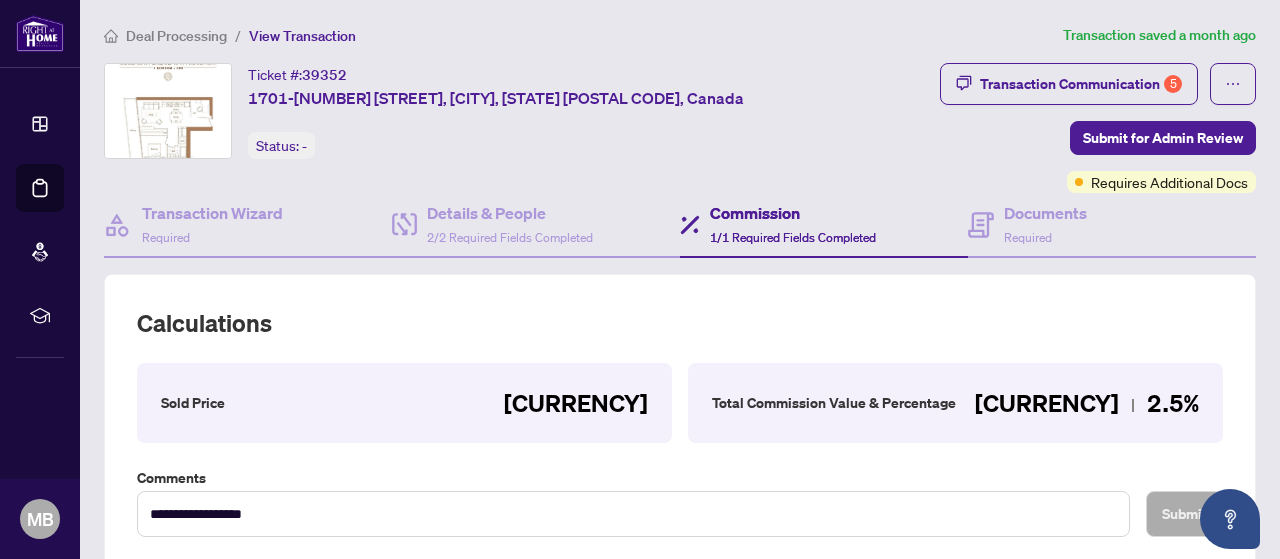 type on "**********" 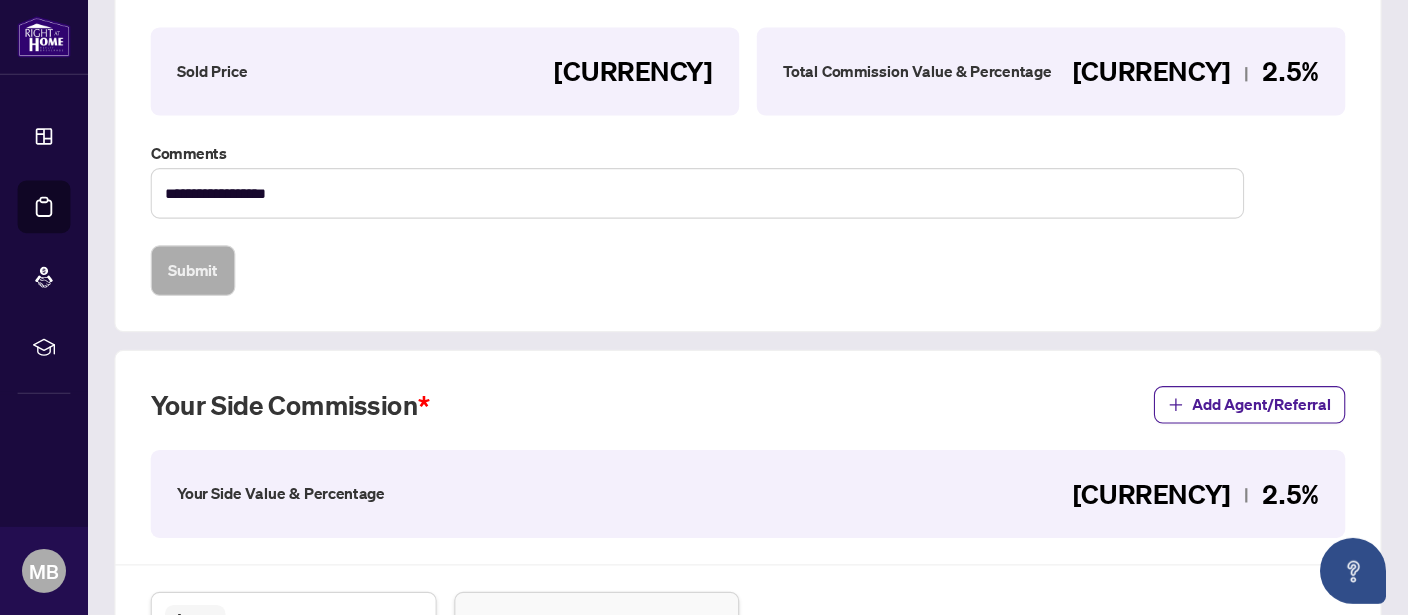 scroll, scrollTop: 341, scrollLeft: 0, axis: vertical 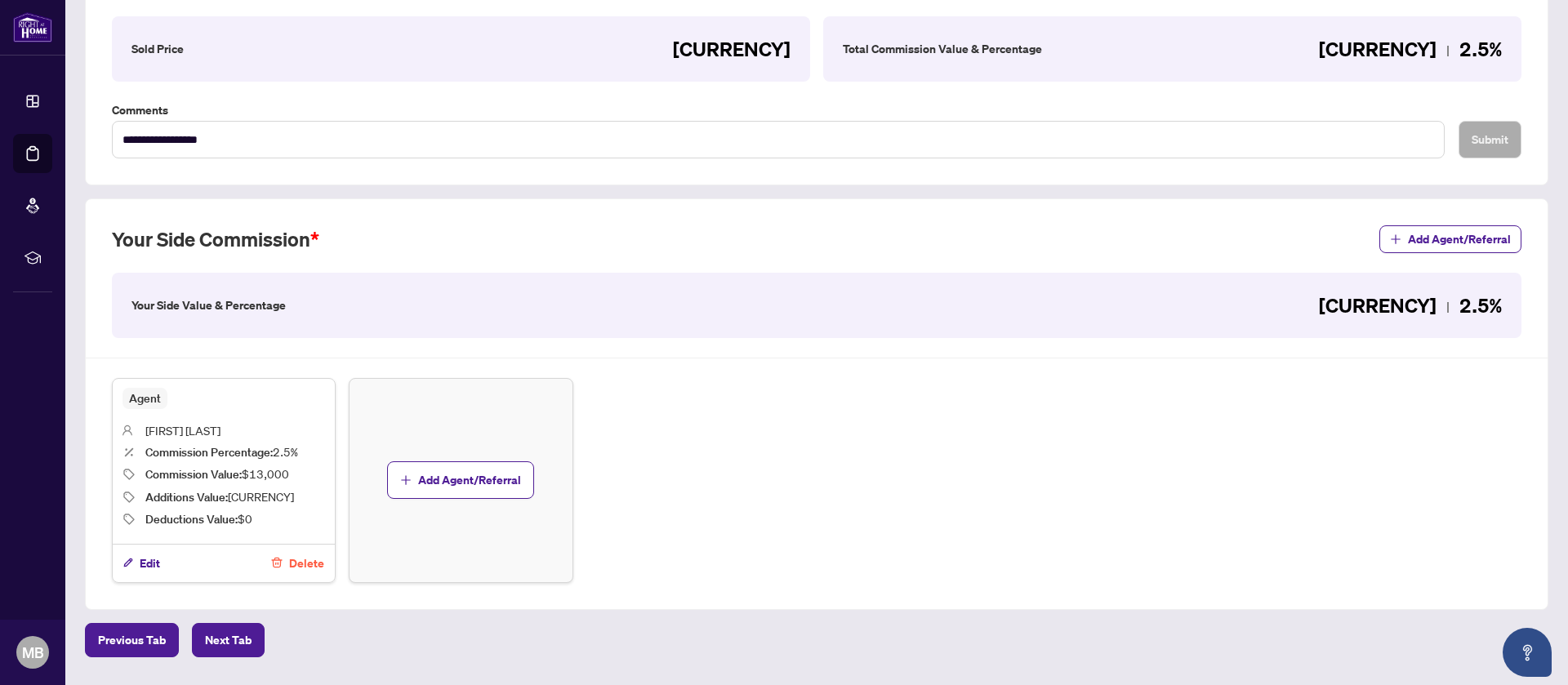 click on "Agent [FIRST] [LAST] Commission Percentage  :  2.5% Commission Value  :  [CURRENCY] Additions Value  :  [CURRENCY] Deductions Value  :  $0 Edit Delete Add Agent/Referral" at bounding box center (817, 480) 